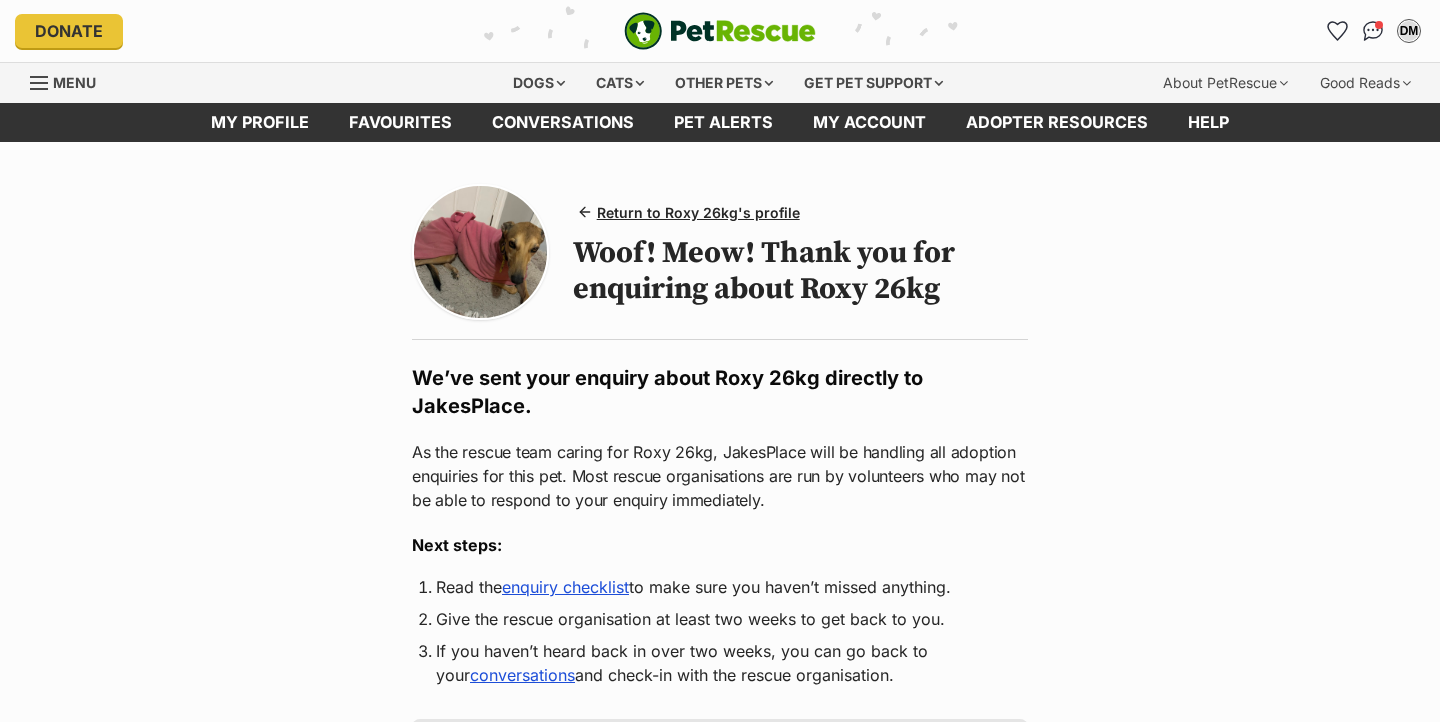 scroll, scrollTop: 0, scrollLeft: 0, axis: both 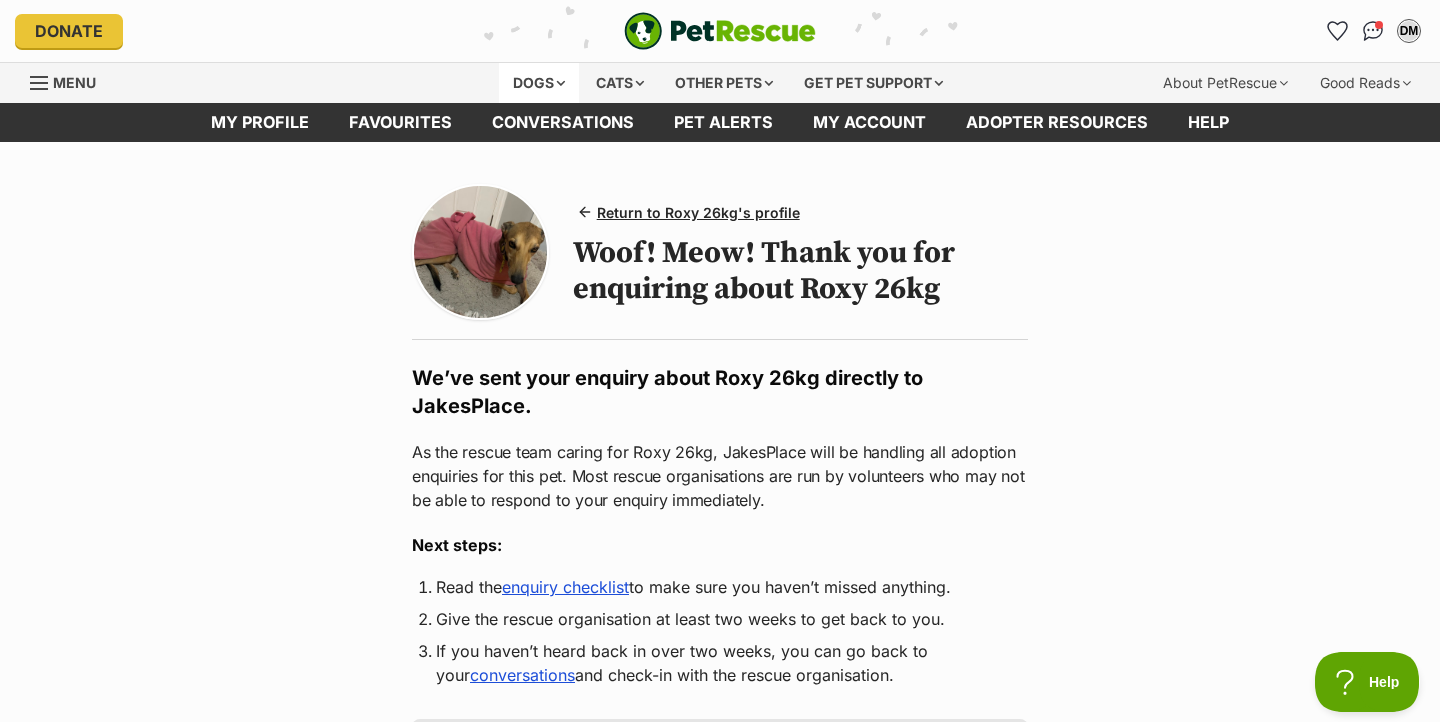 click on "Dogs" at bounding box center (539, 83) 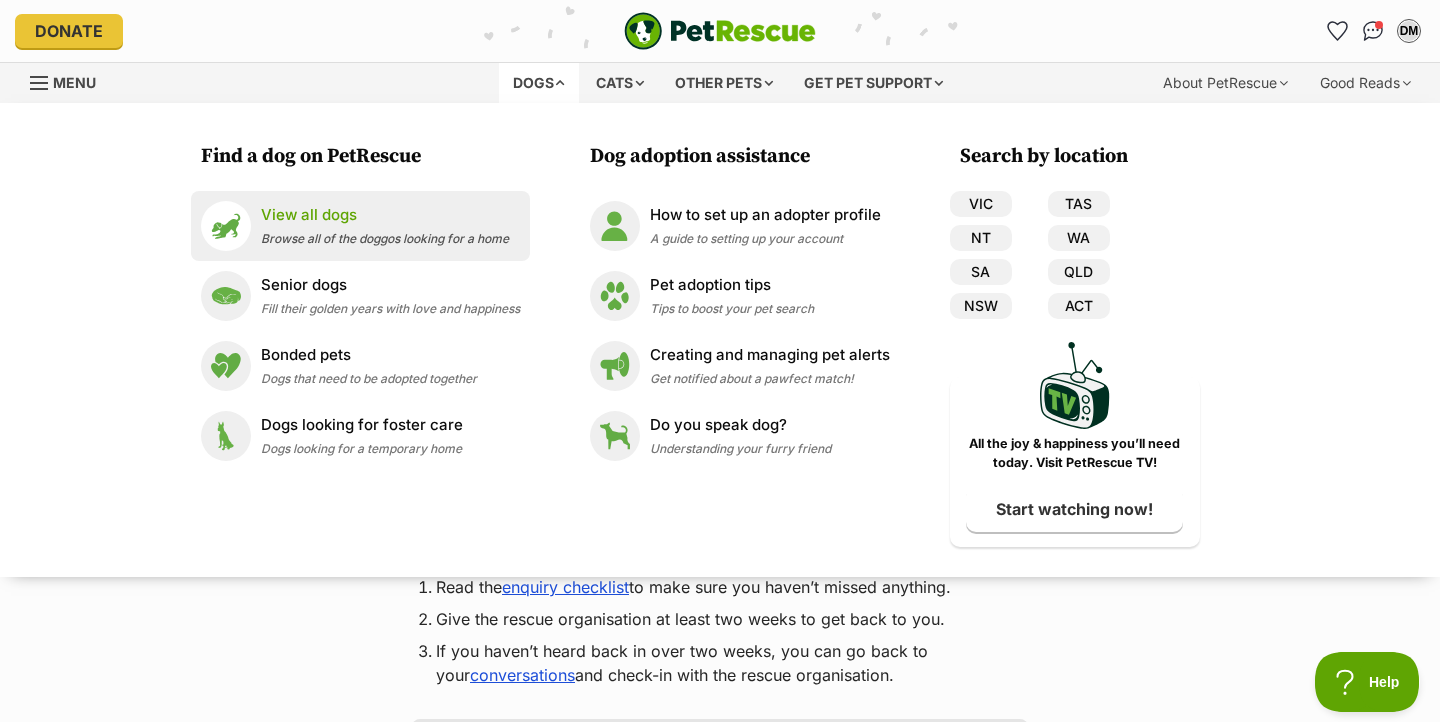 click on "Browse all of the doggos looking for a home" at bounding box center [385, 238] 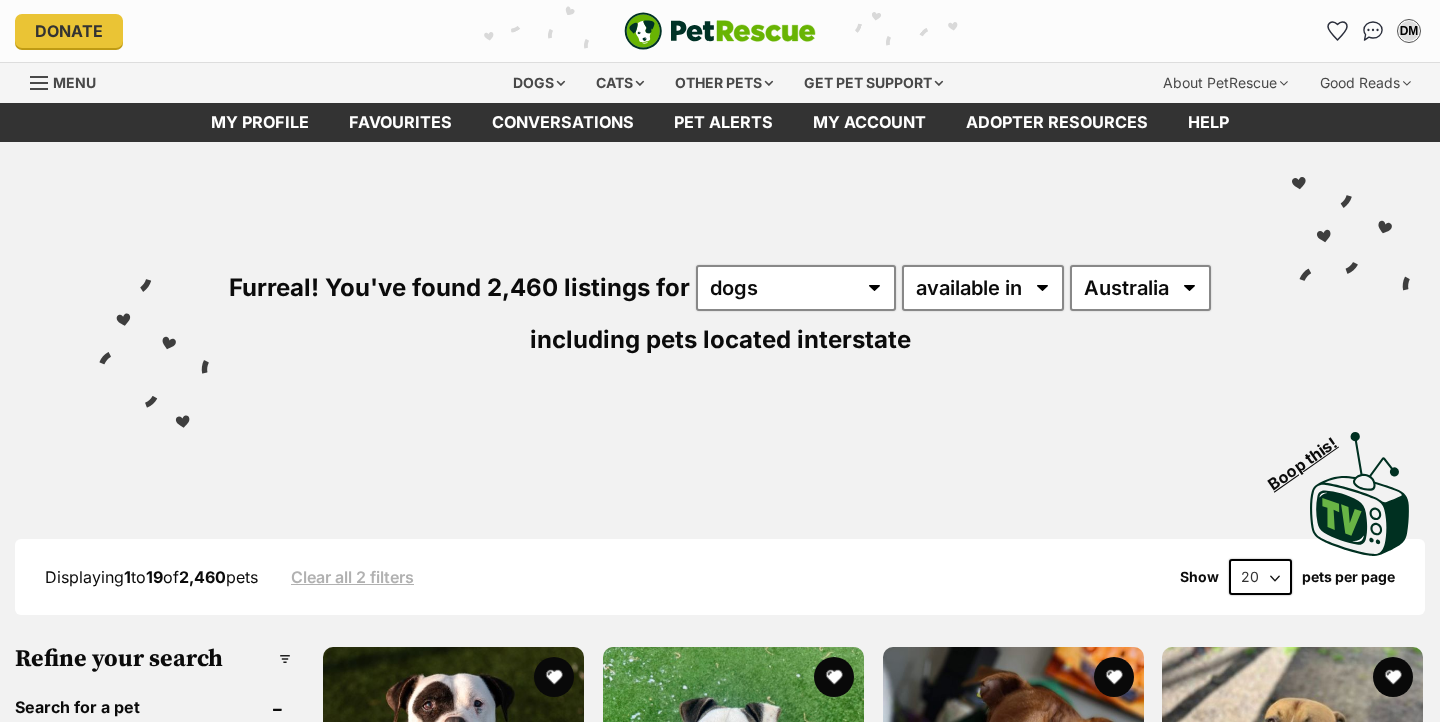 scroll, scrollTop: 0, scrollLeft: 0, axis: both 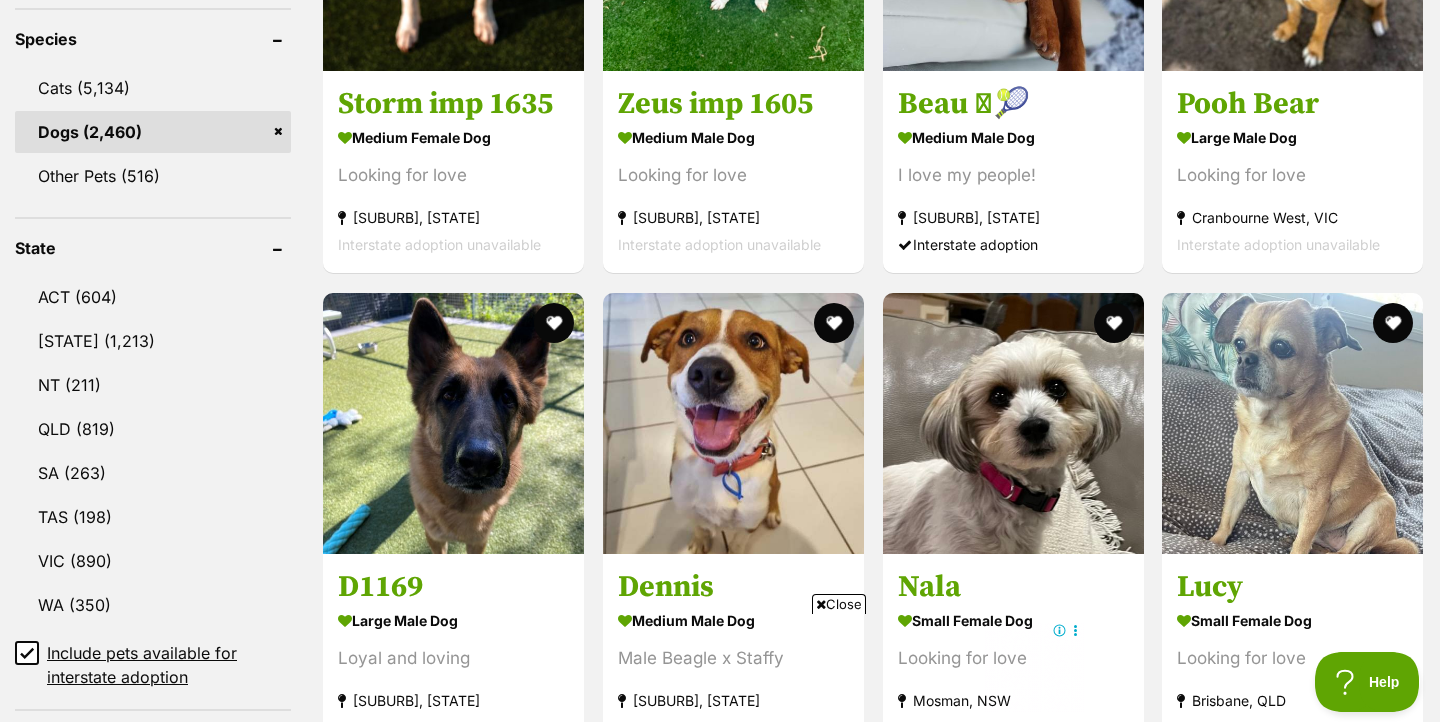 click 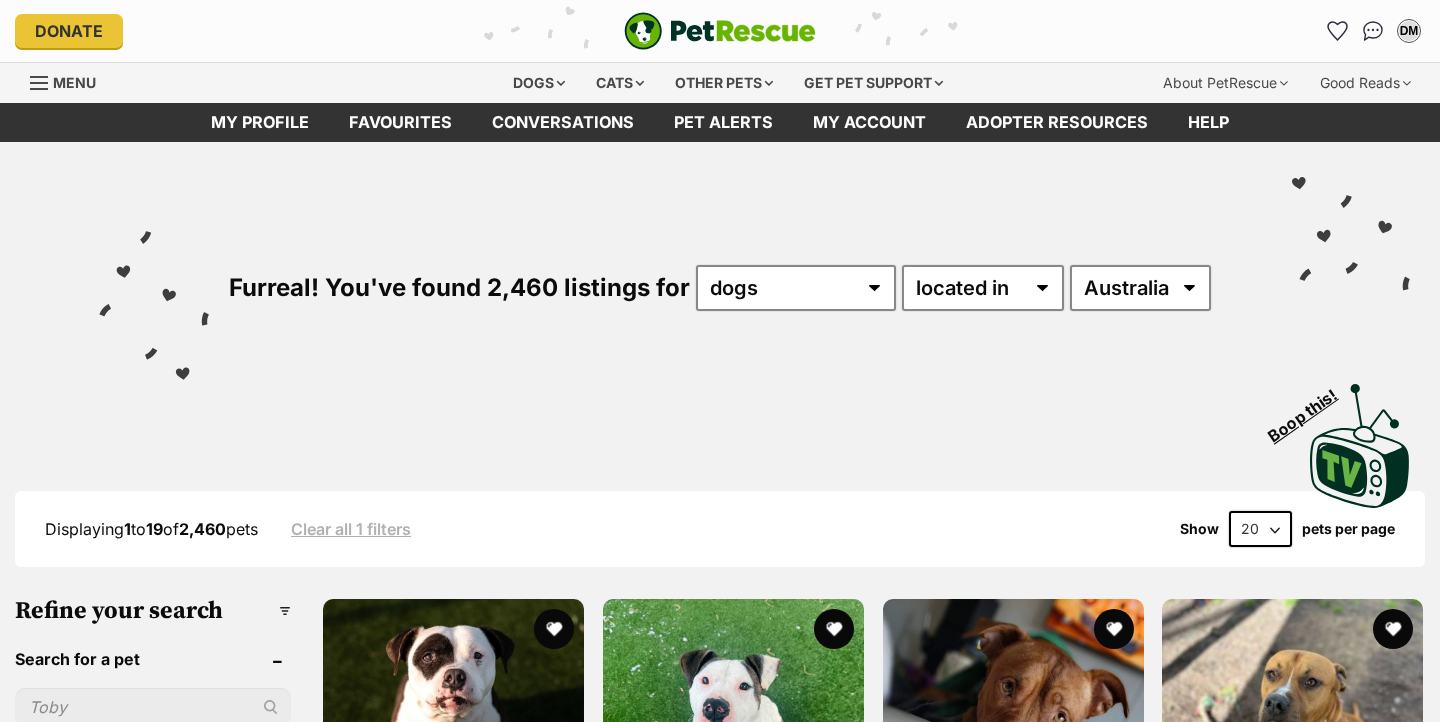scroll, scrollTop: 0, scrollLeft: 0, axis: both 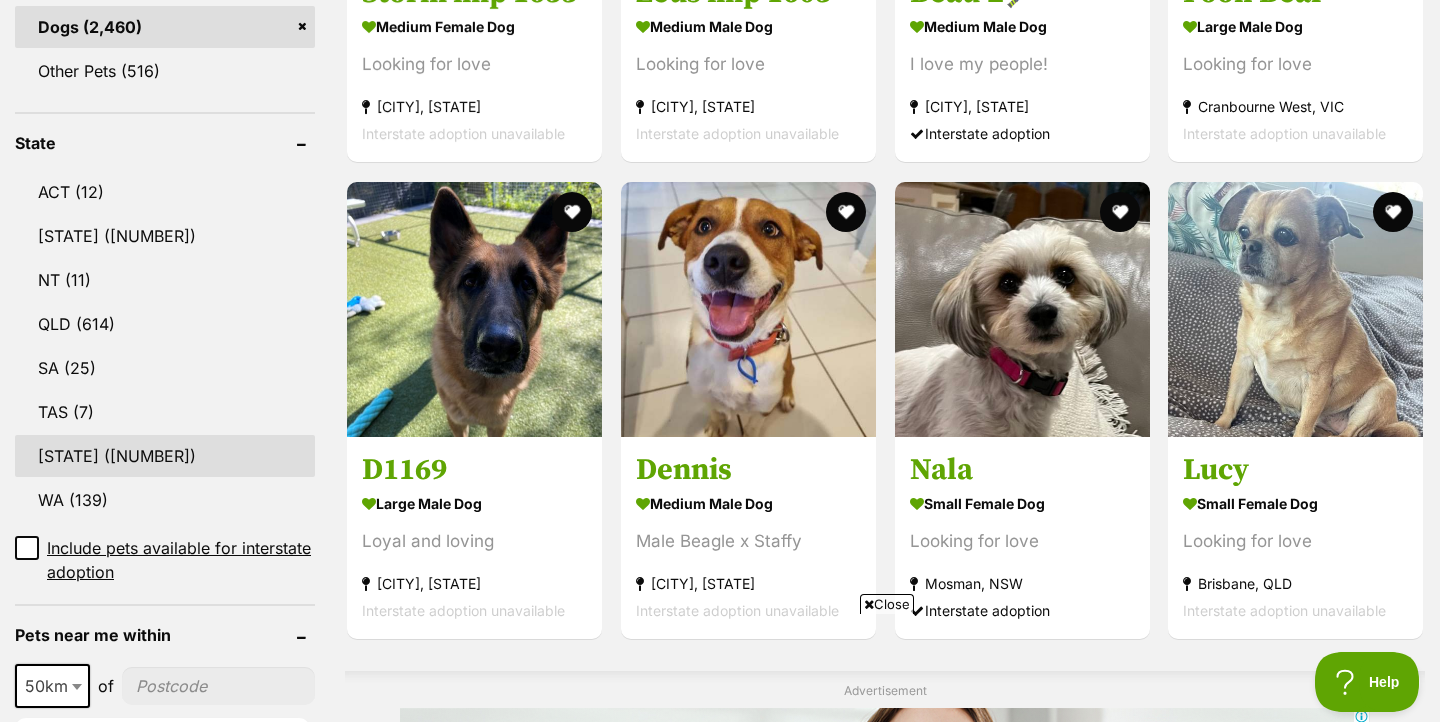 click on "[STATE] ([NUMBER])" at bounding box center [165, 456] 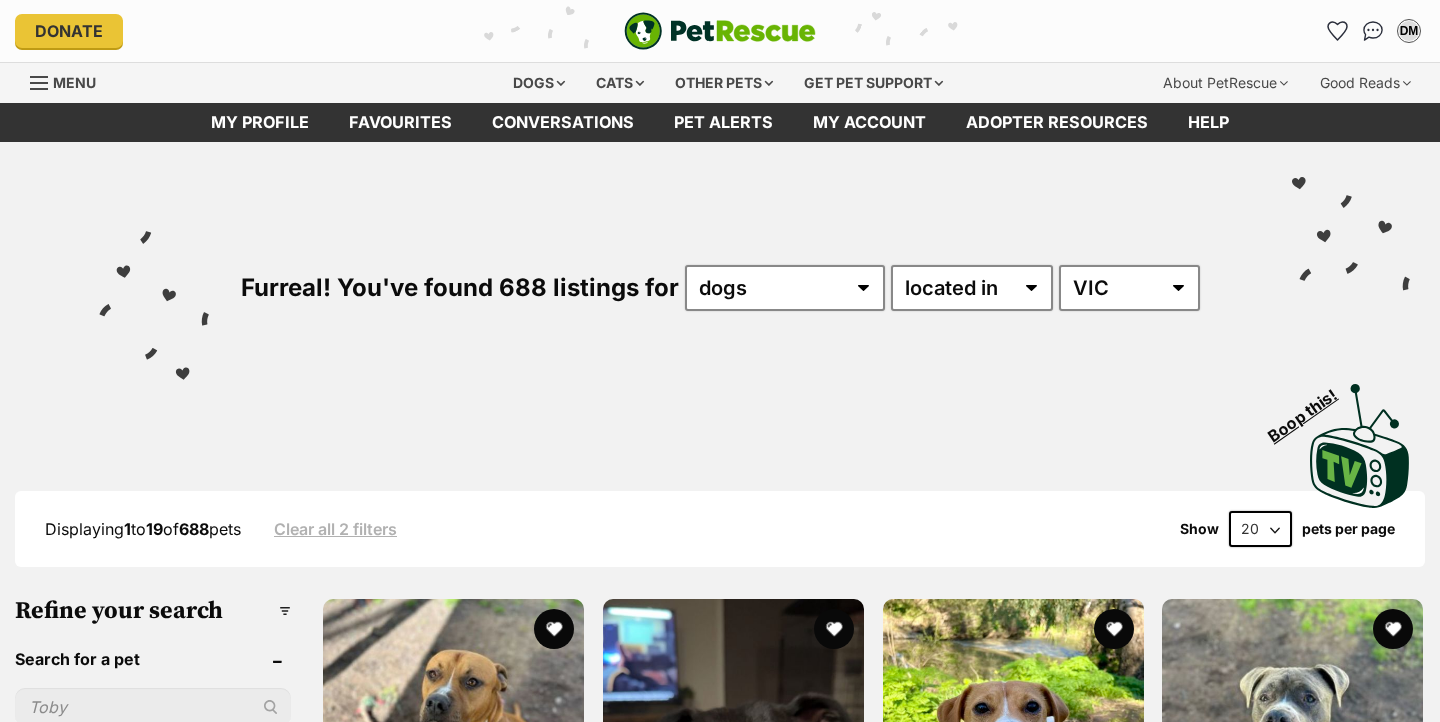 scroll, scrollTop: 0, scrollLeft: 0, axis: both 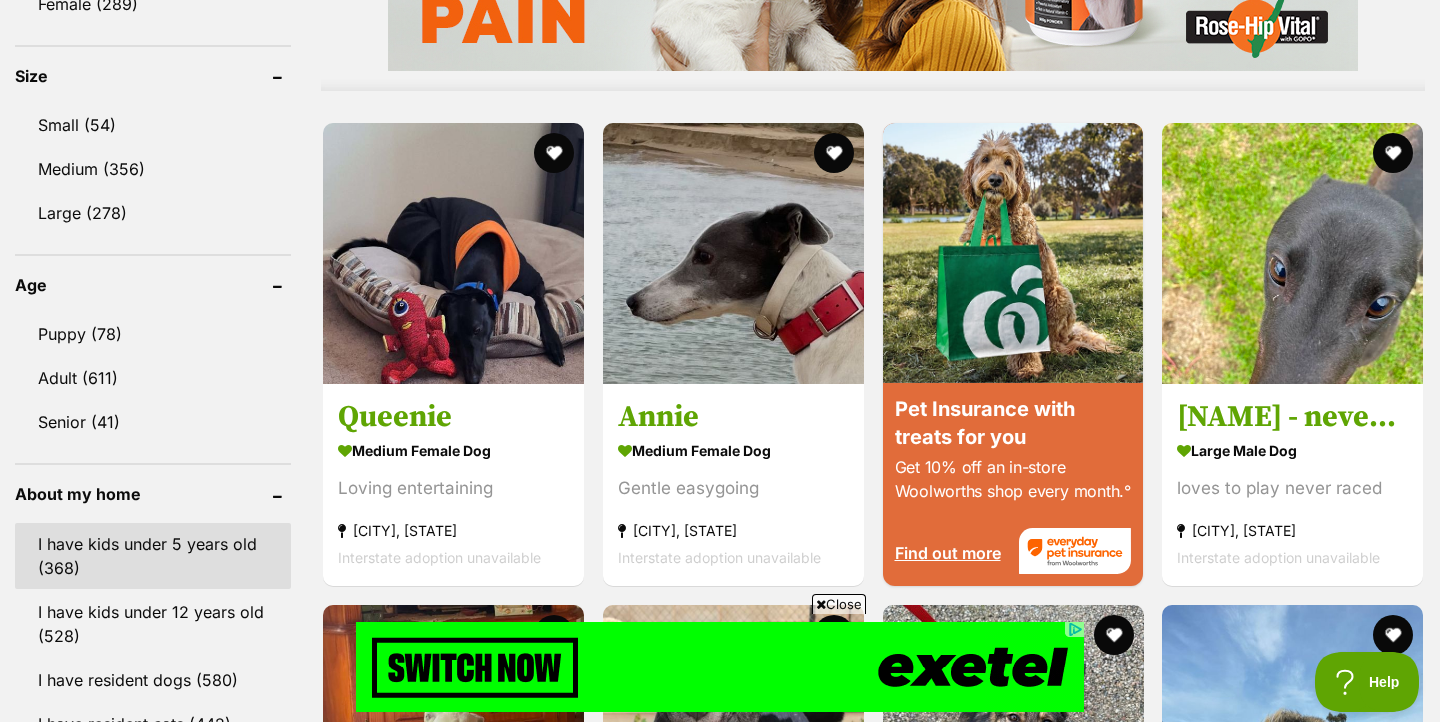 click on "I have kids under 5 years old (368)" at bounding box center [153, 556] 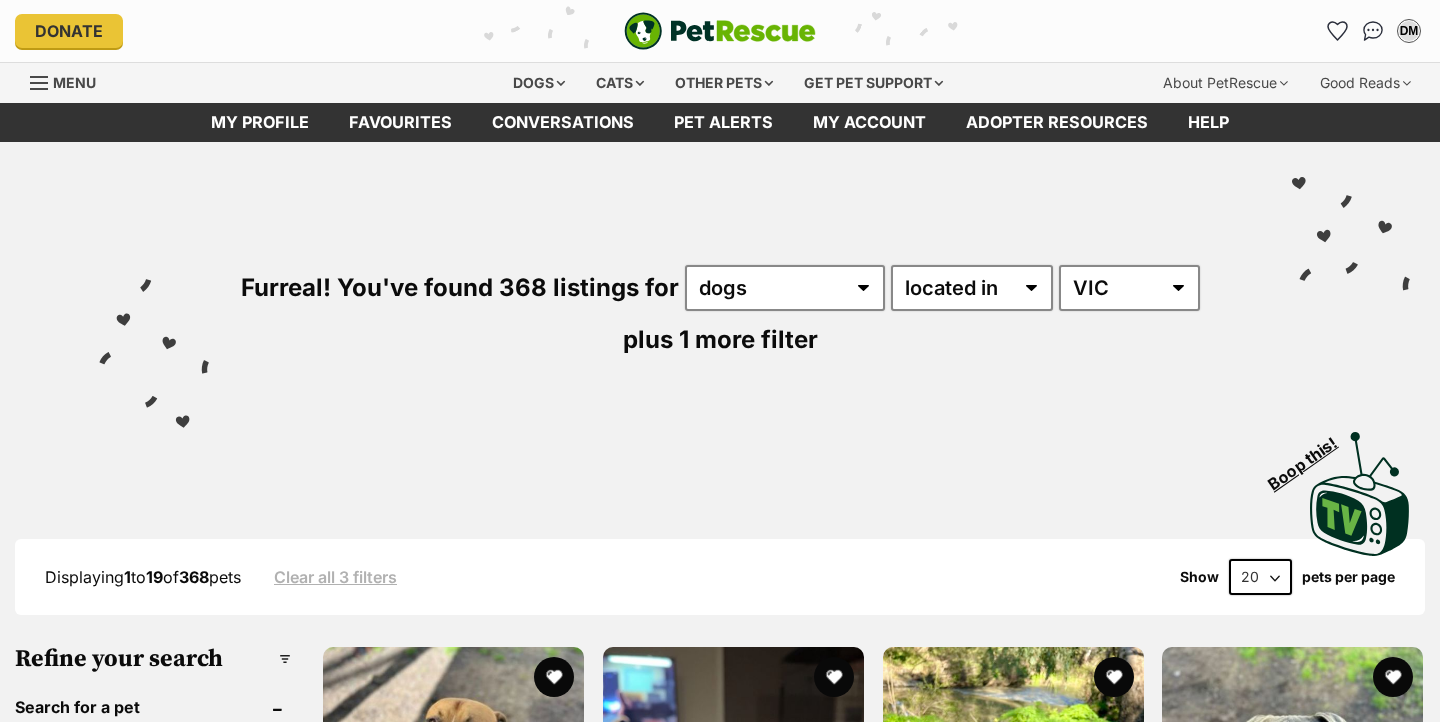 scroll, scrollTop: 0, scrollLeft: 0, axis: both 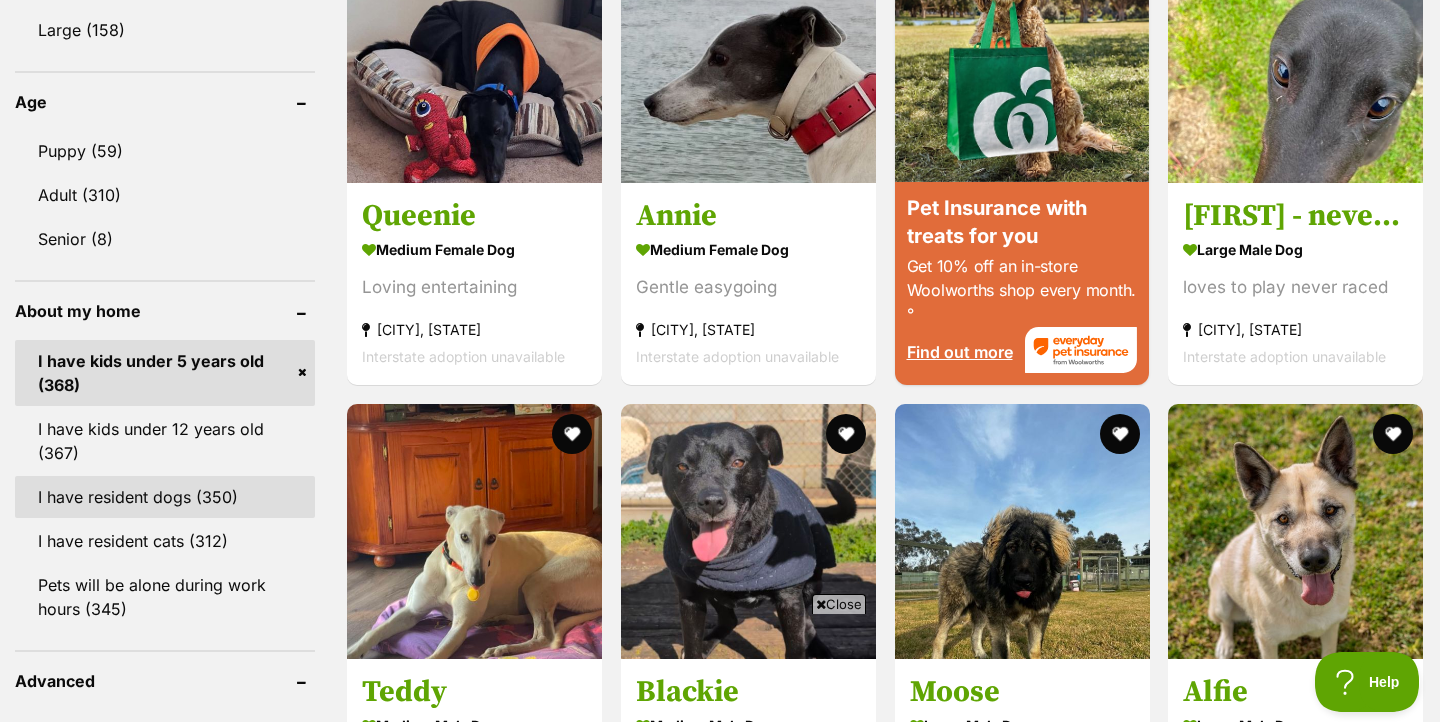 click on "I have resident dogs (350)" at bounding box center [165, 497] 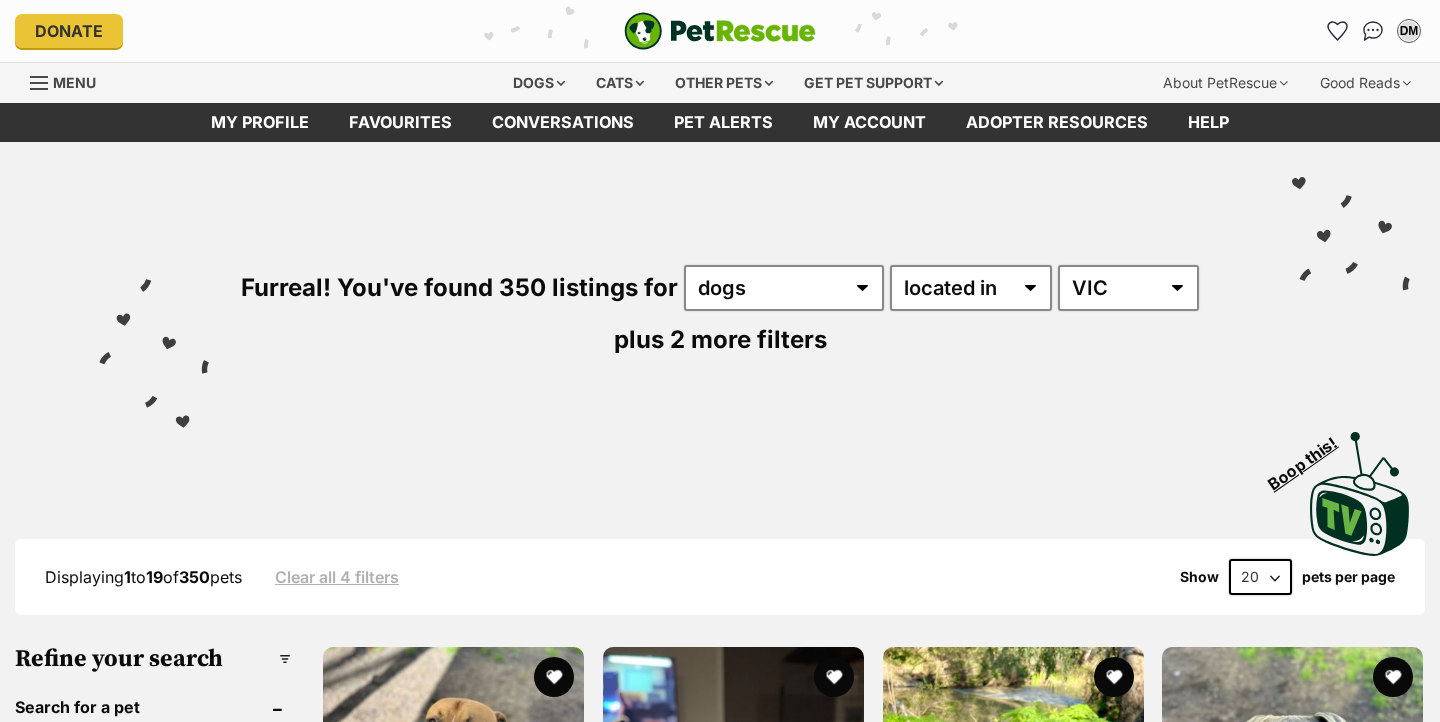scroll, scrollTop: 0, scrollLeft: 0, axis: both 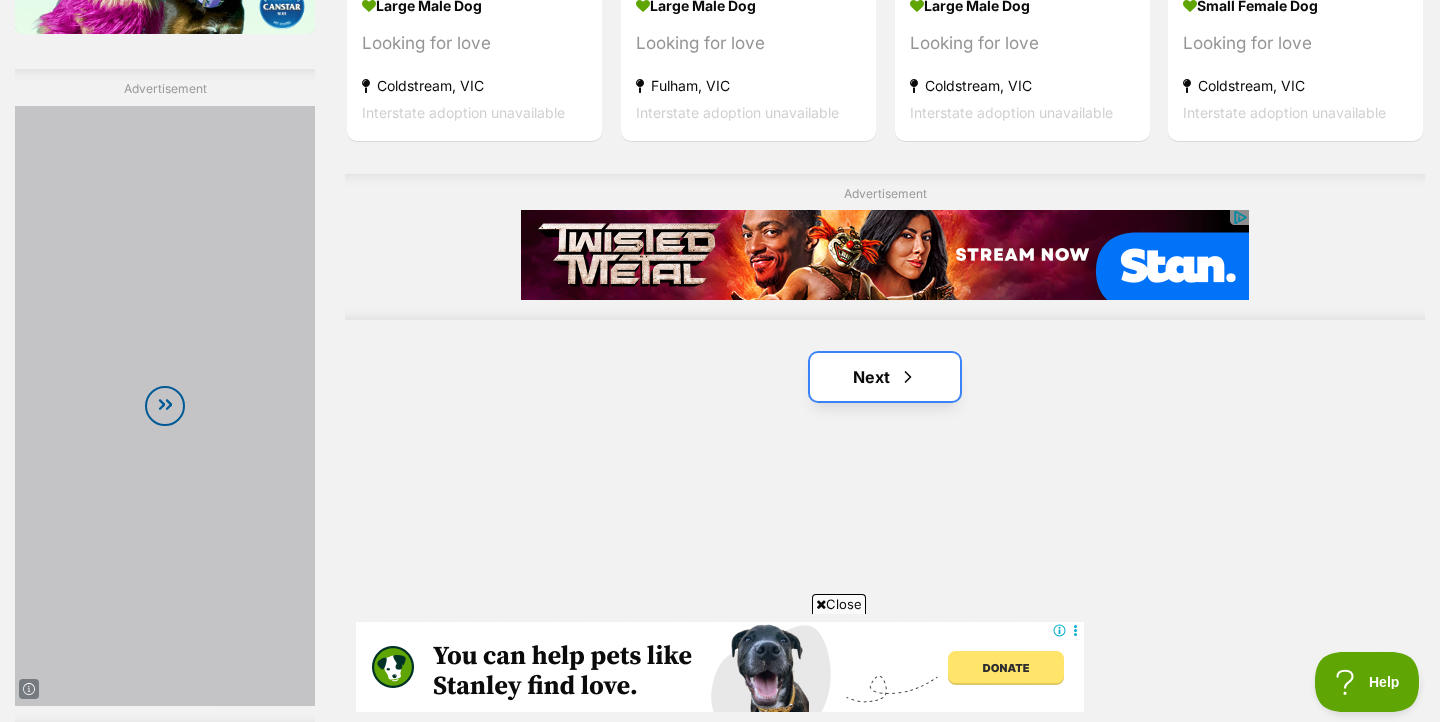 click on "Next" at bounding box center (885, 377) 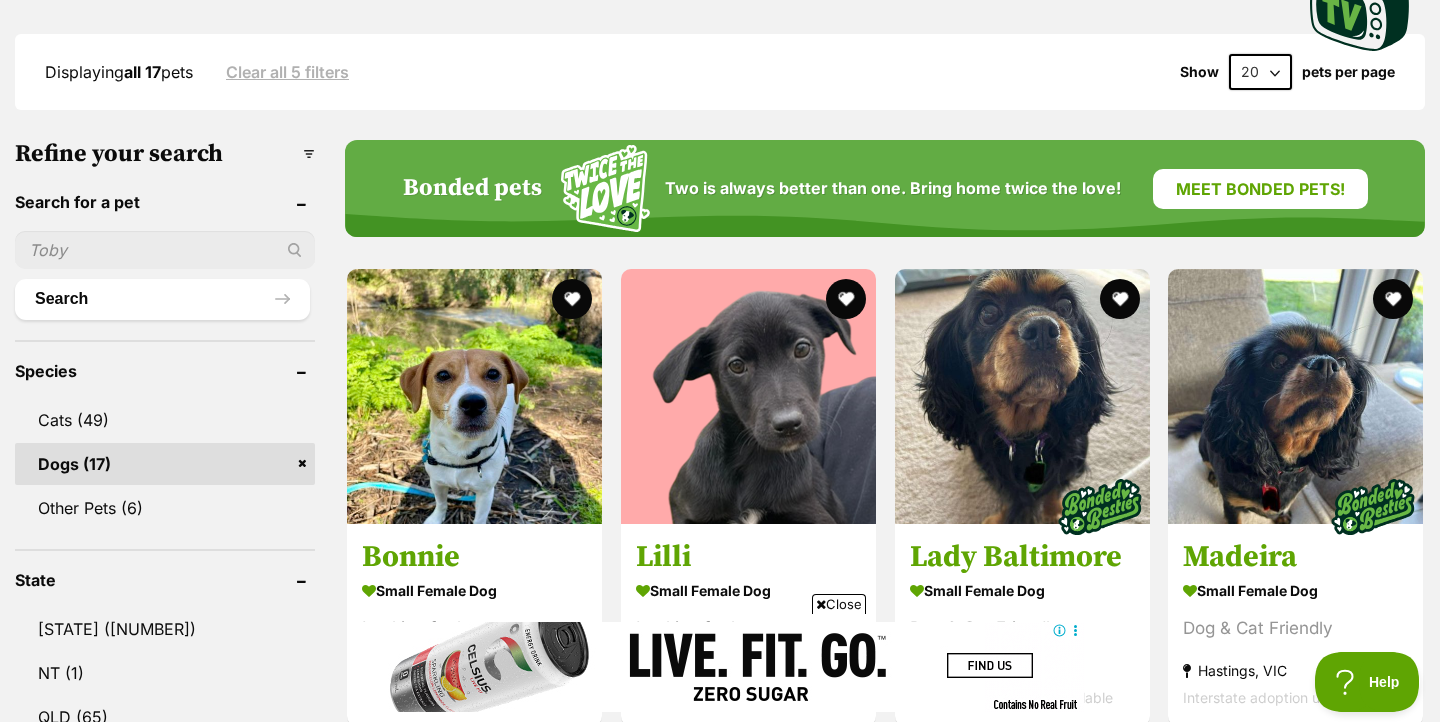 scroll, scrollTop: 0, scrollLeft: 0, axis: both 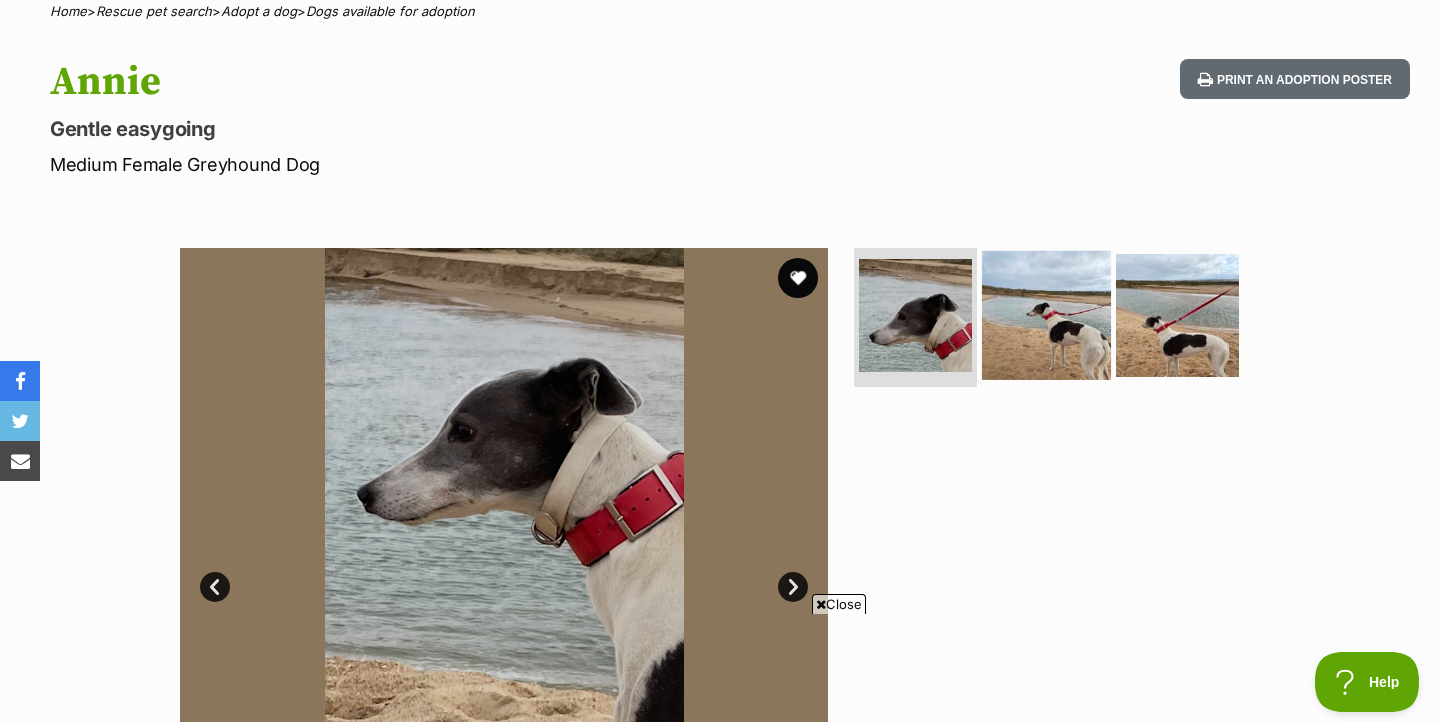 click at bounding box center [1046, 314] 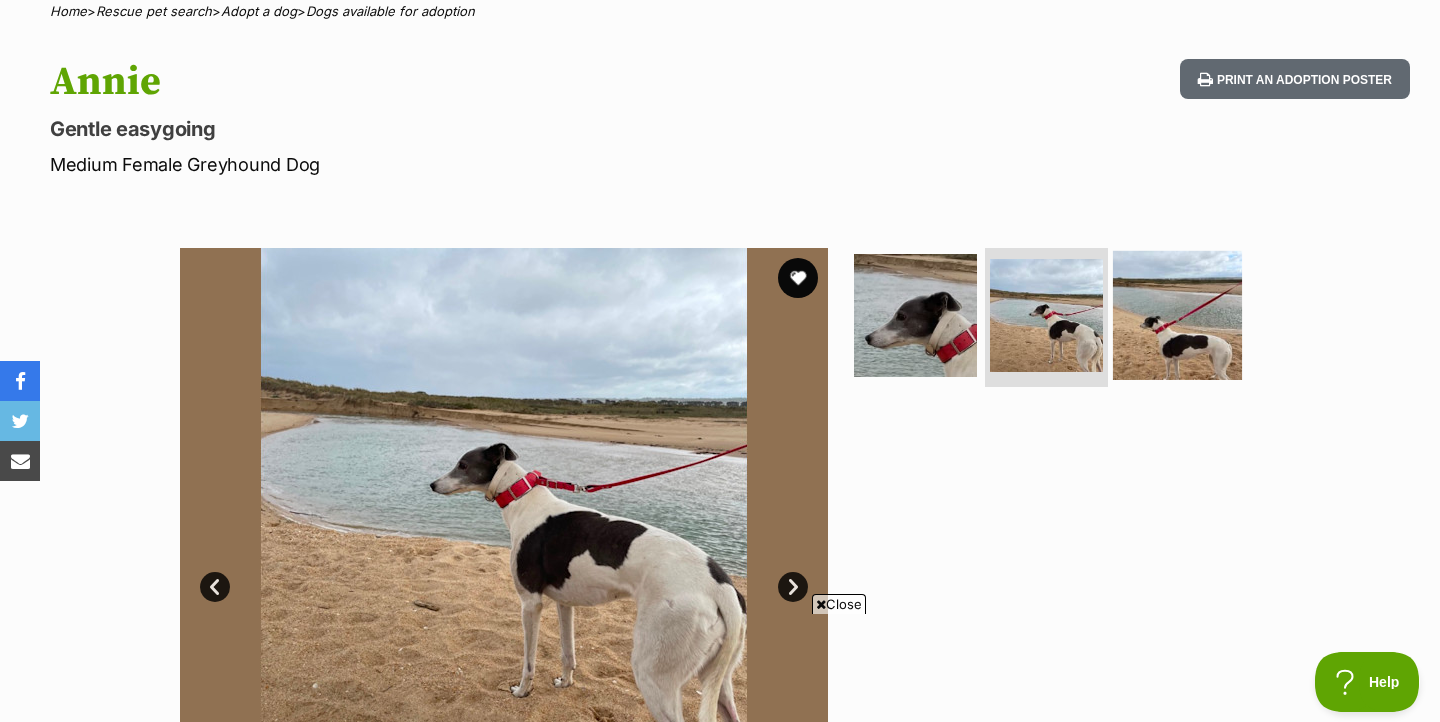 click at bounding box center (1177, 314) 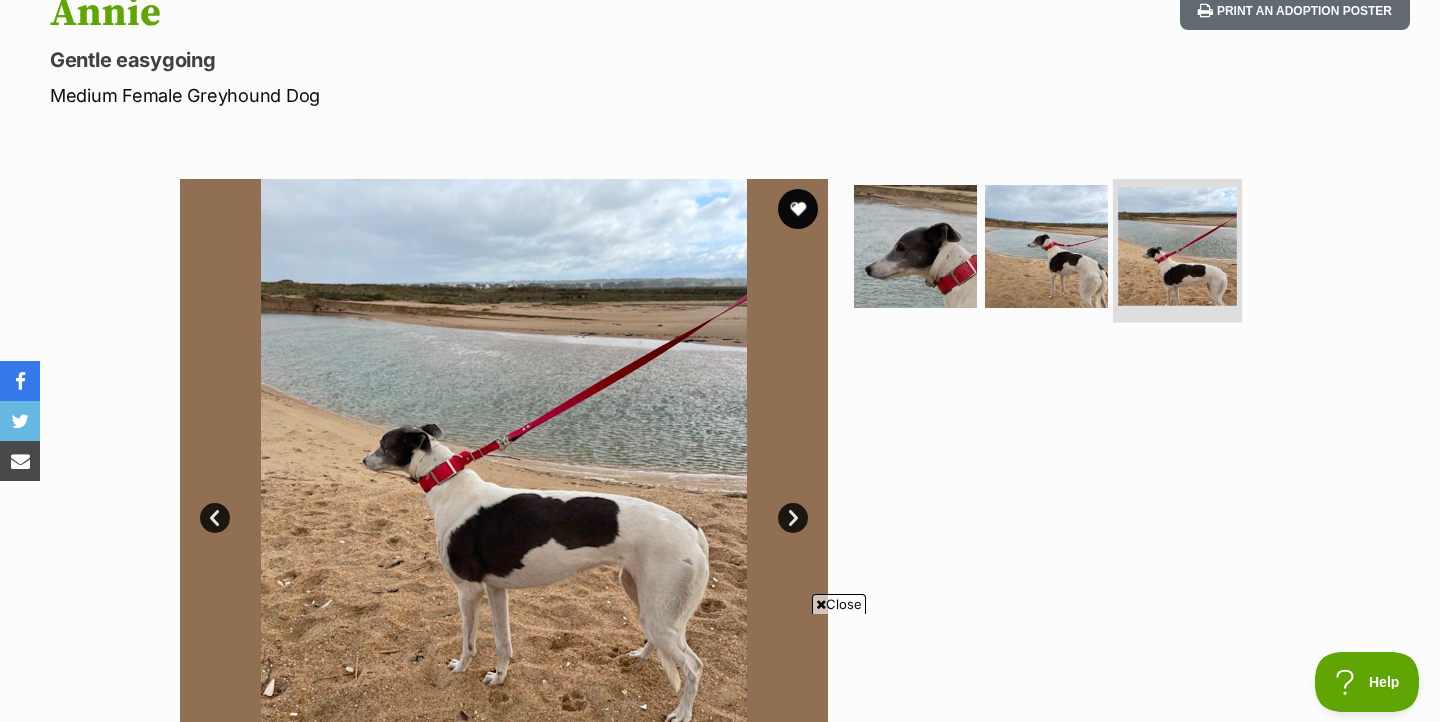 scroll, scrollTop: 401, scrollLeft: 0, axis: vertical 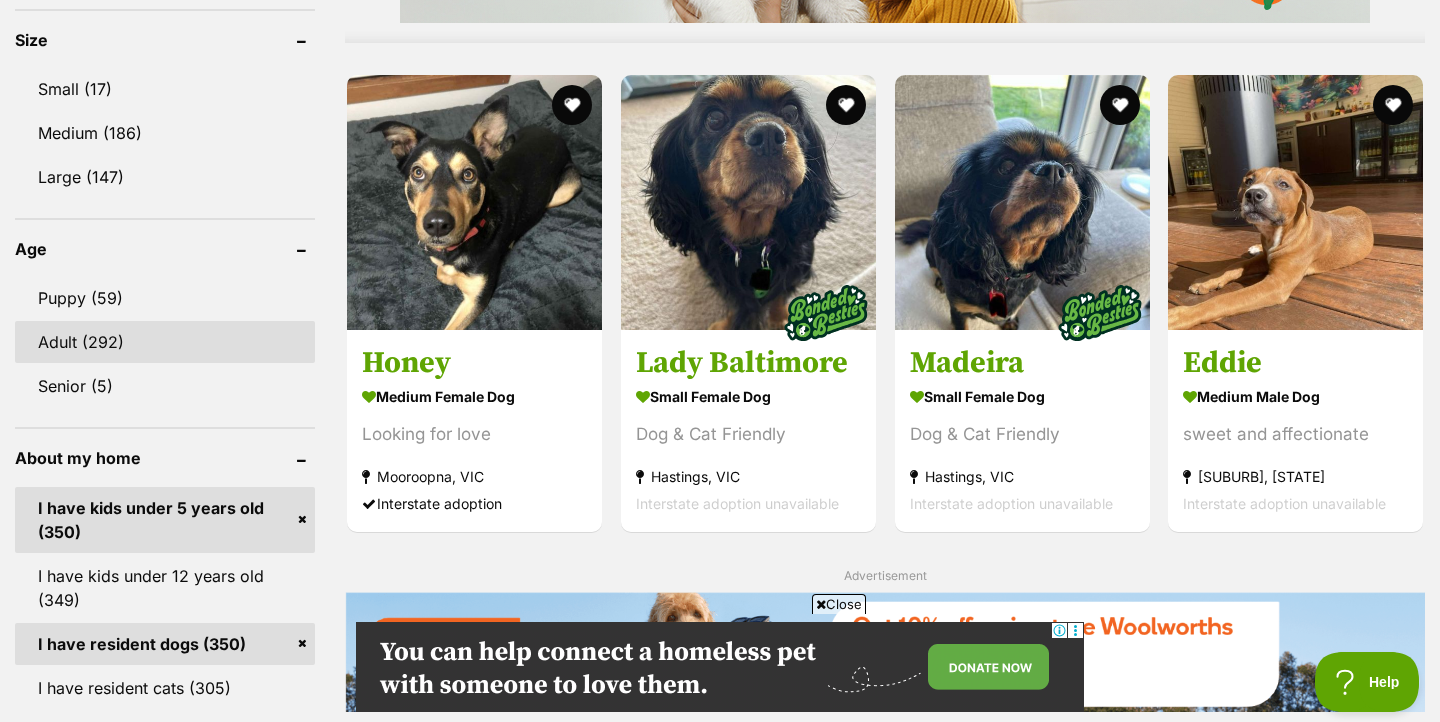 click on "Adult (292)" at bounding box center [165, 342] 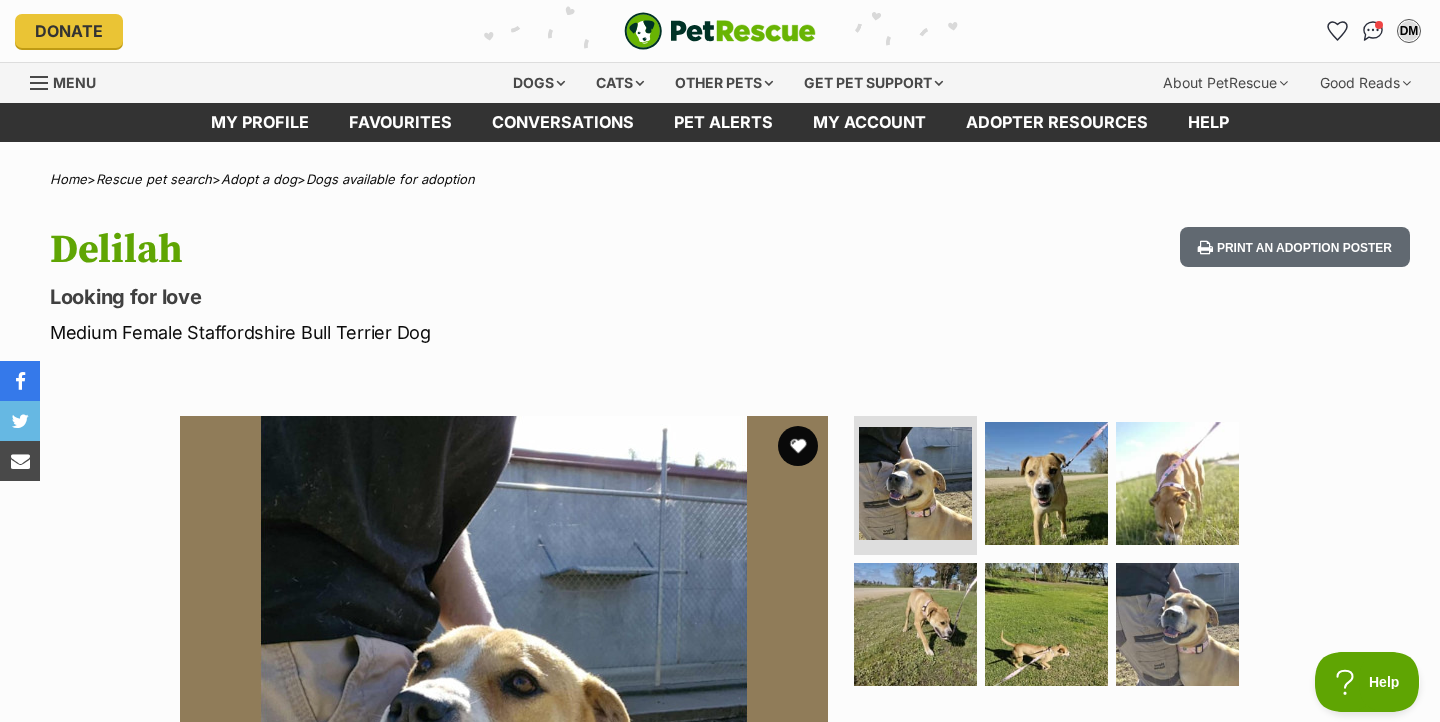 scroll, scrollTop: 0, scrollLeft: 0, axis: both 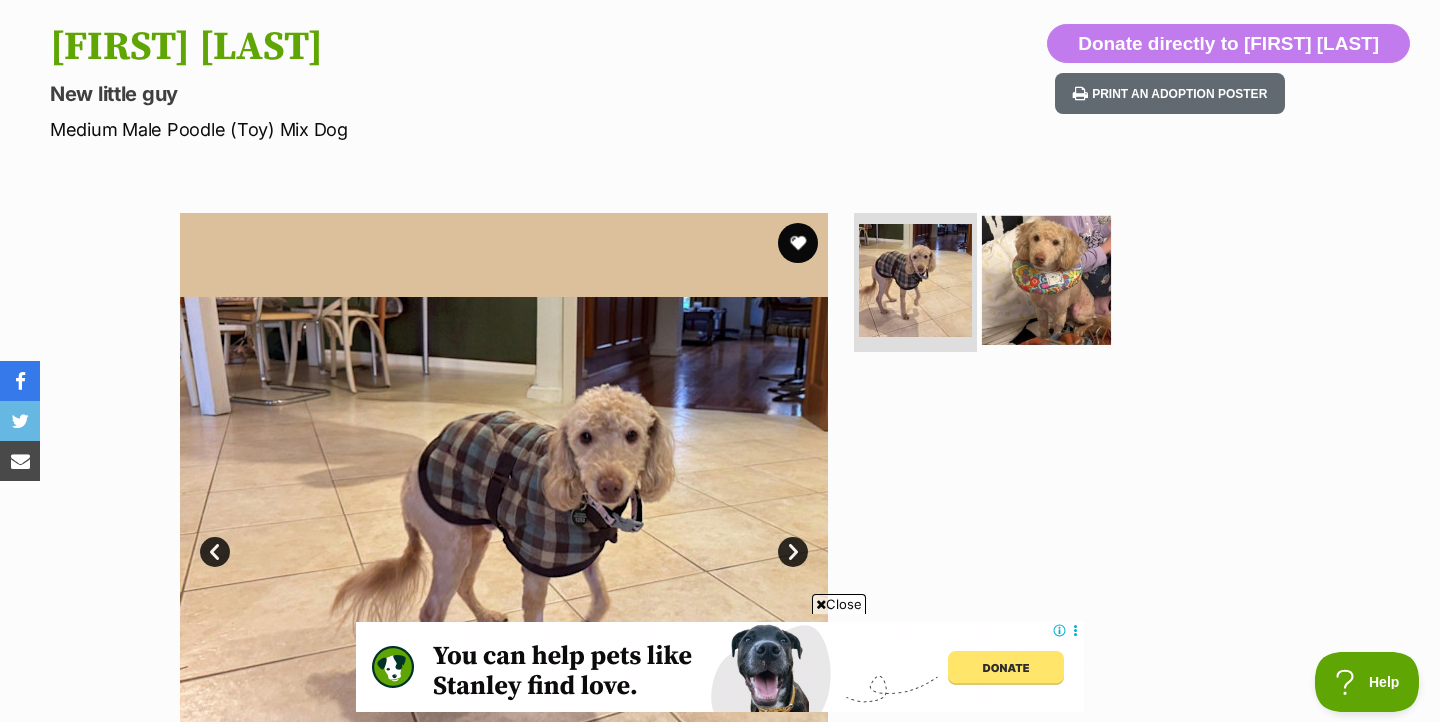 click at bounding box center (1046, 279) 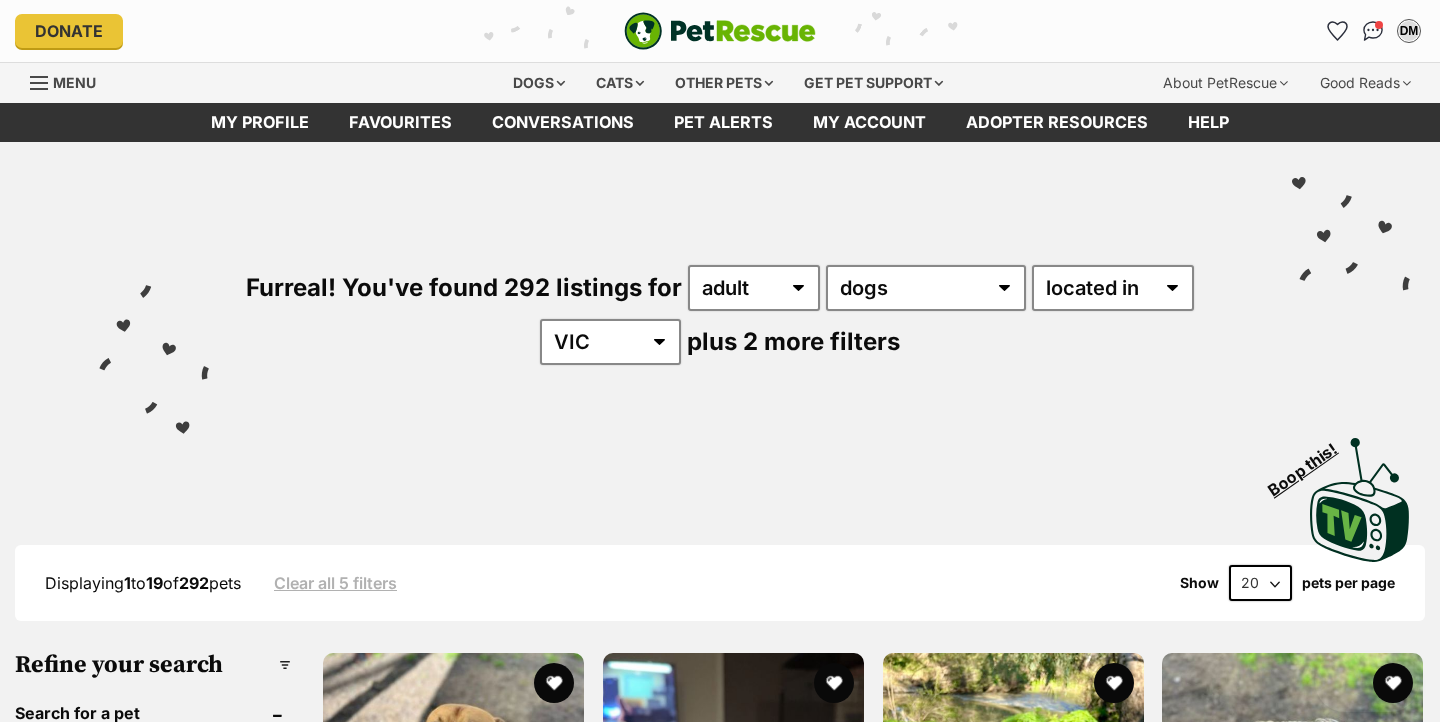 scroll, scrollTop: 0, scrollLeft: 0, axis: both 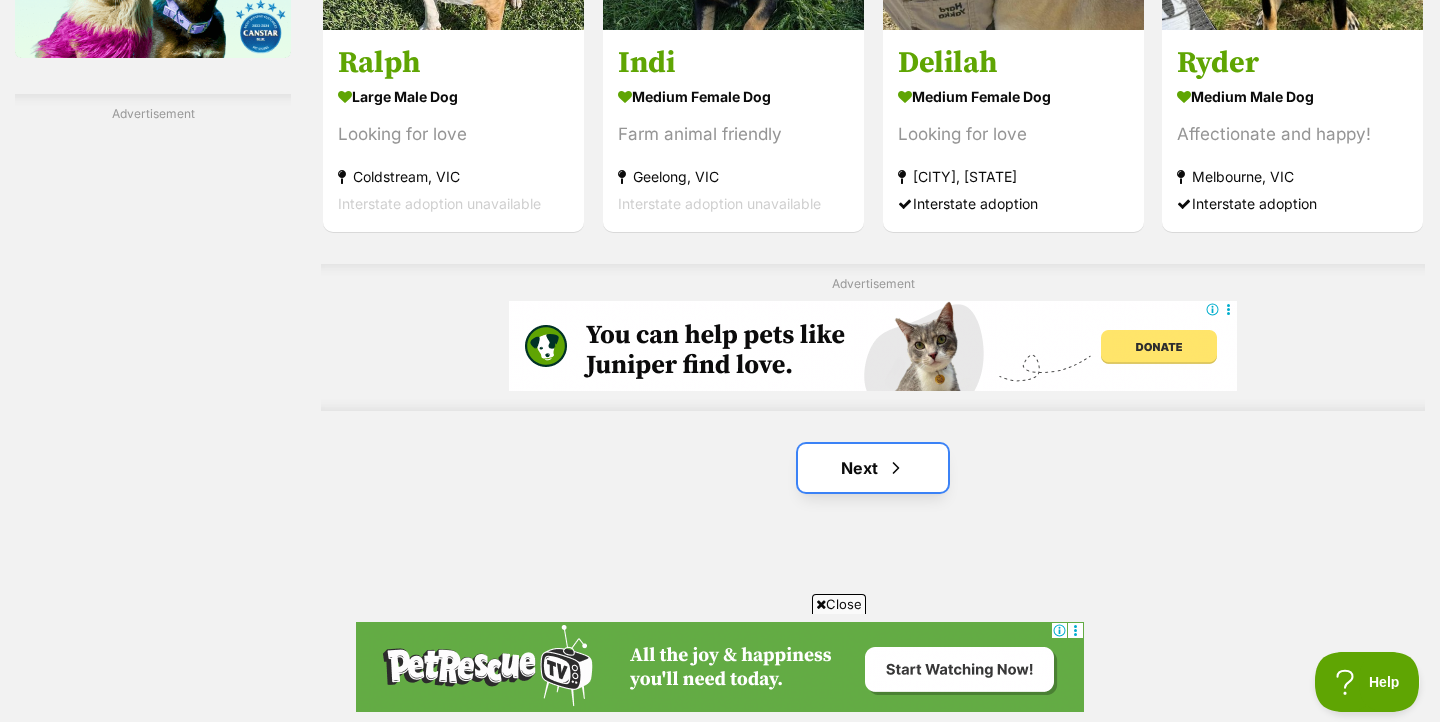 click on "Next" at bounding box center [873, 468] 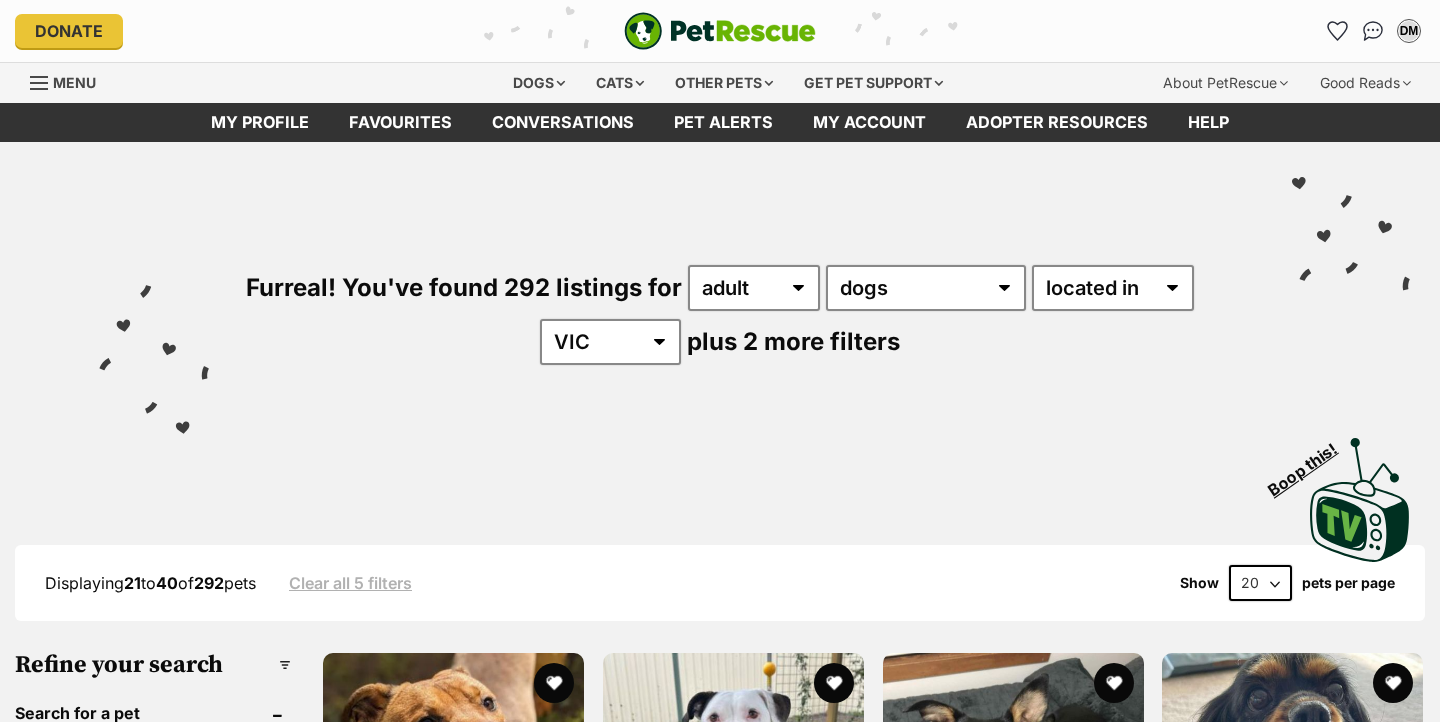 scroll, scrollTop: 0, scrollLeft: 0, axis: both 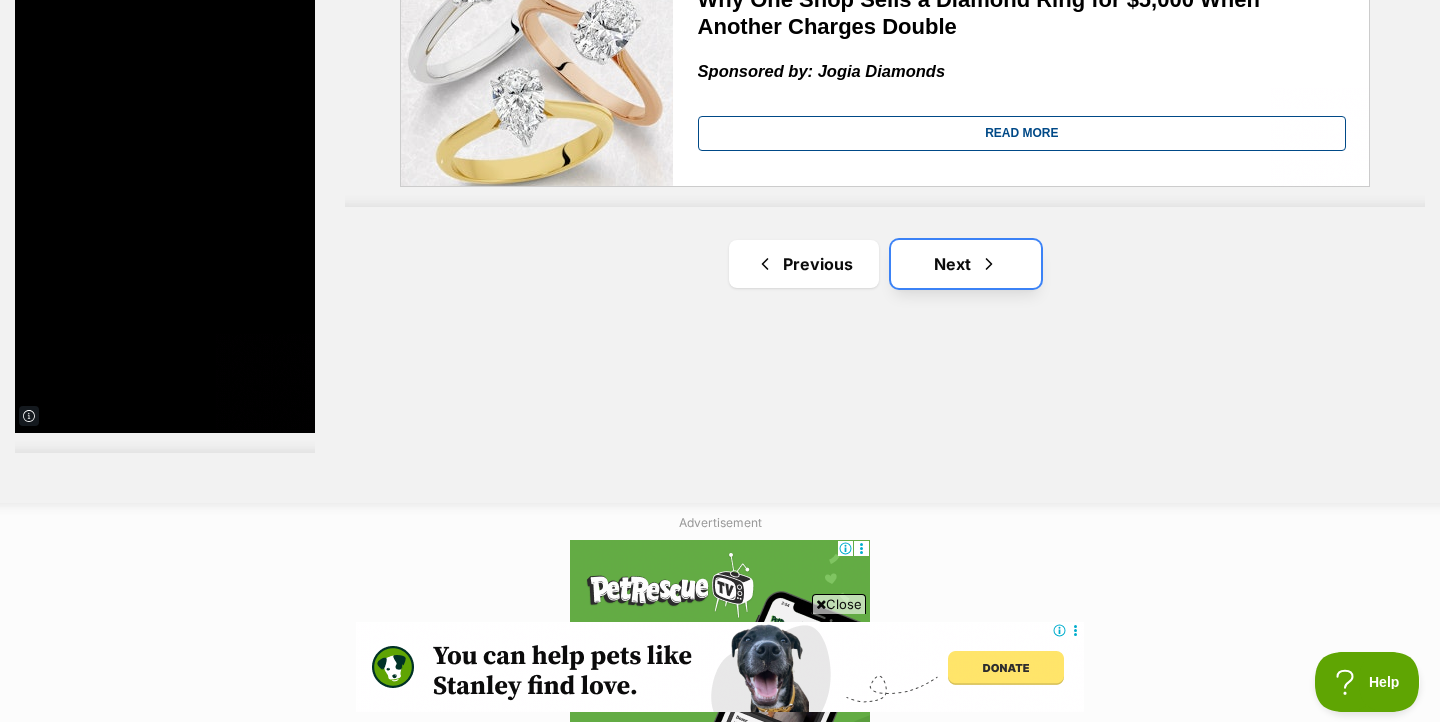 click on "Next" at bounding box center [966, 264] 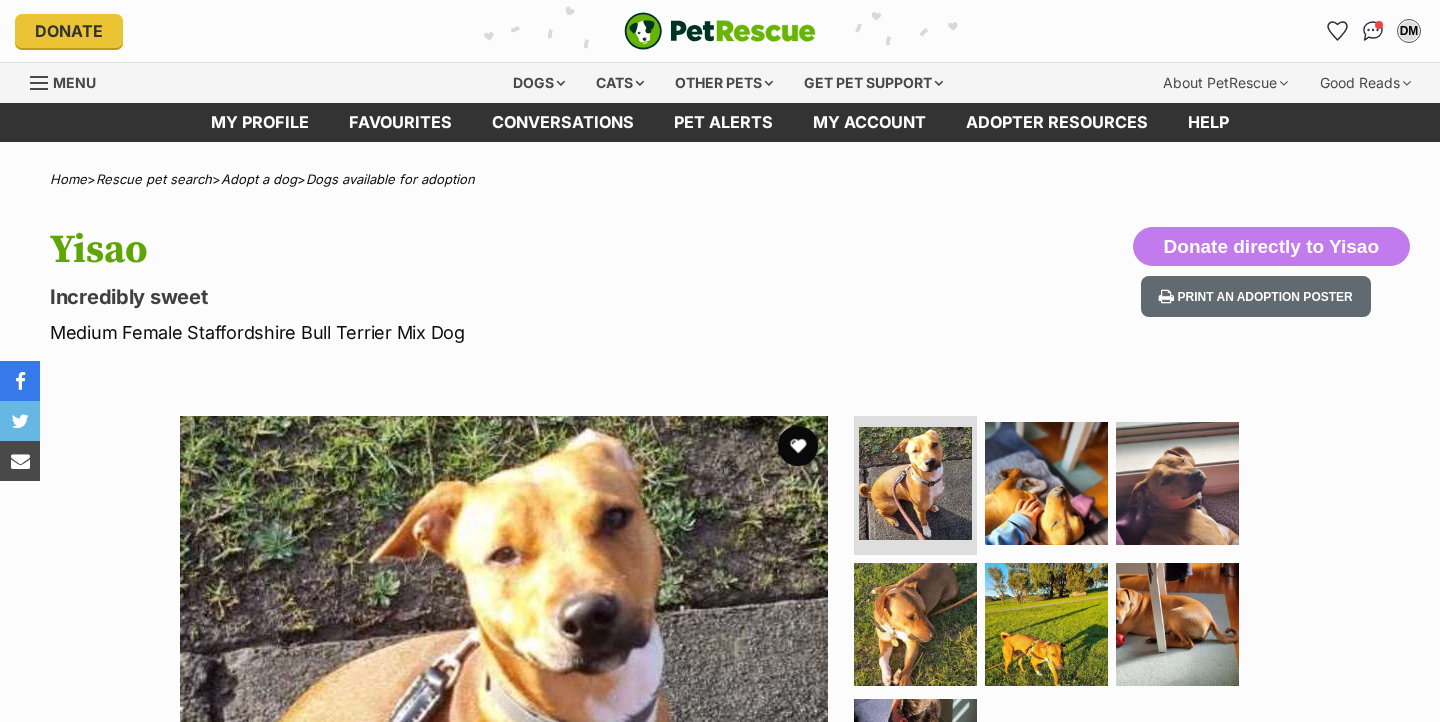 scroll, scrollTop: 0, scrollLeft: 0, axis: both 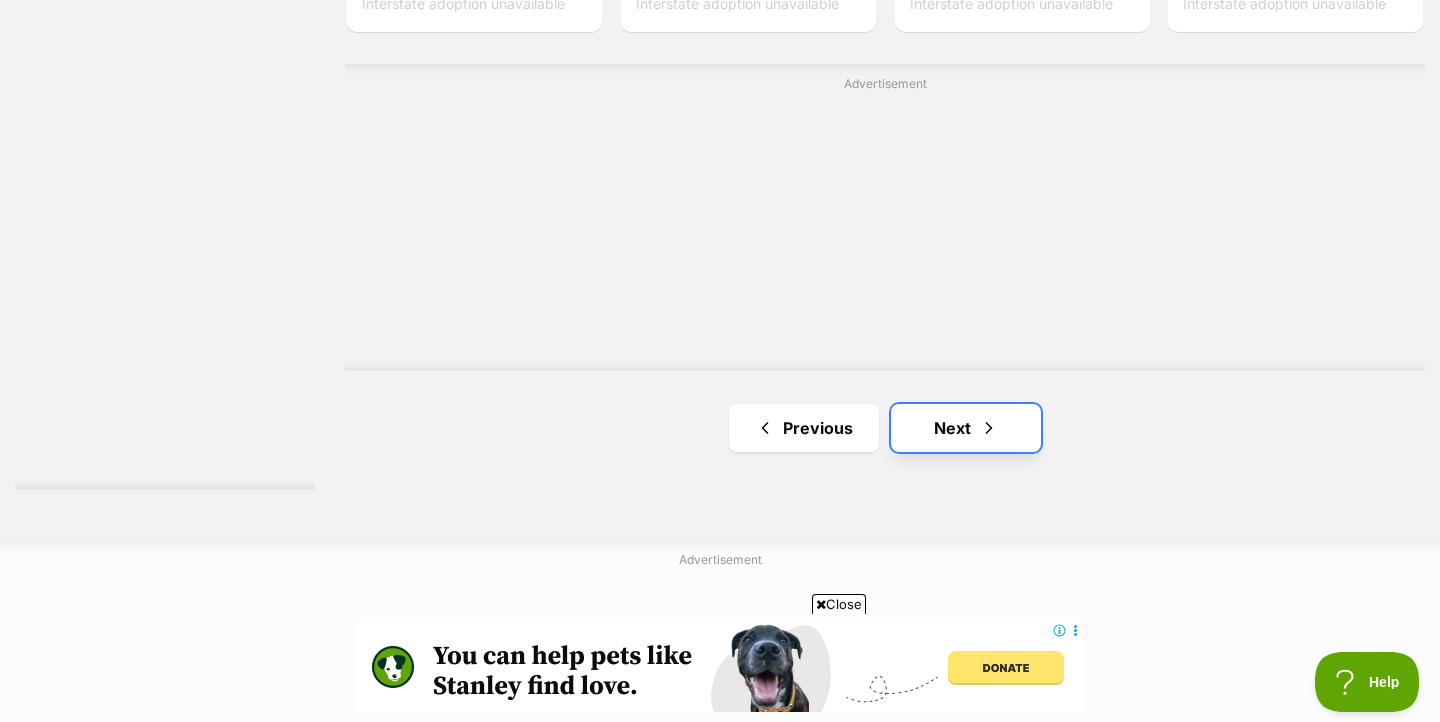 click on "Next" at bounding box center [966, 428] 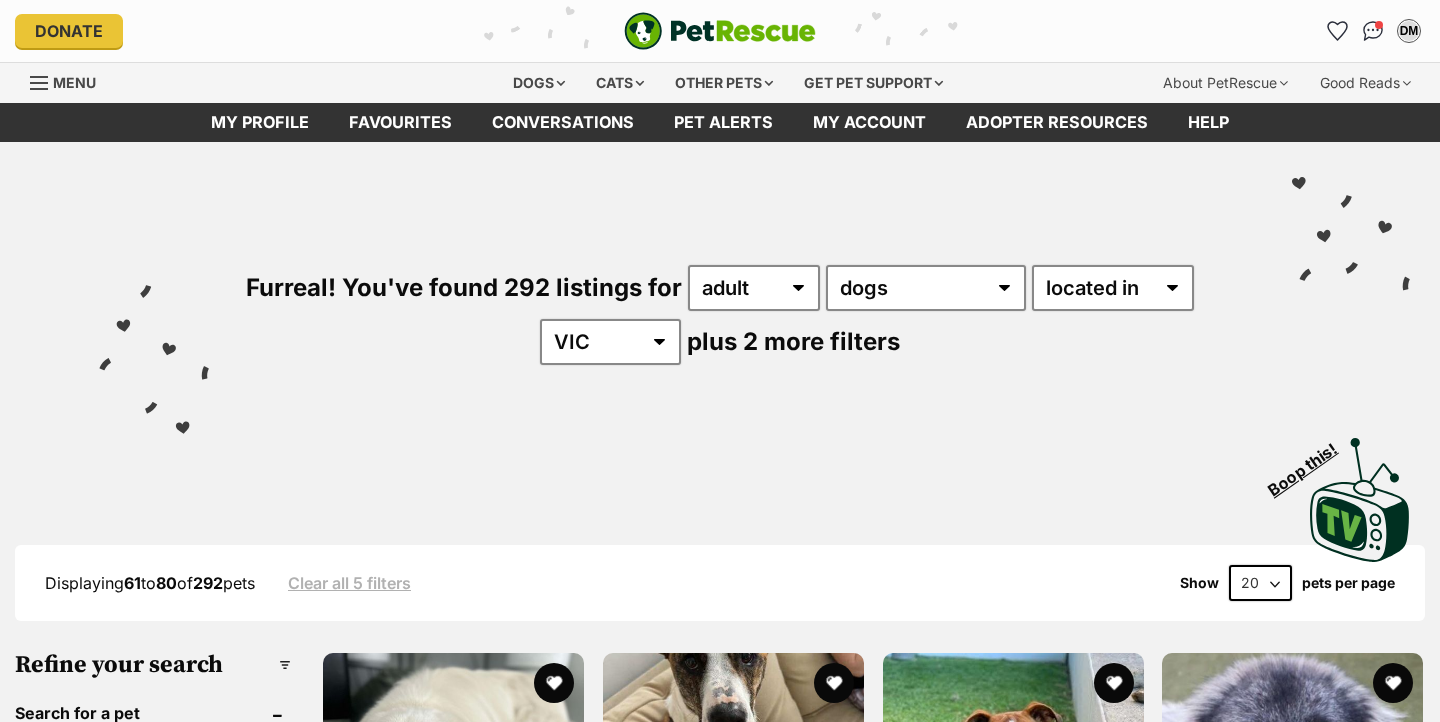 scroll, scrollTop: 0, scrollLeft: 0, axis: both 